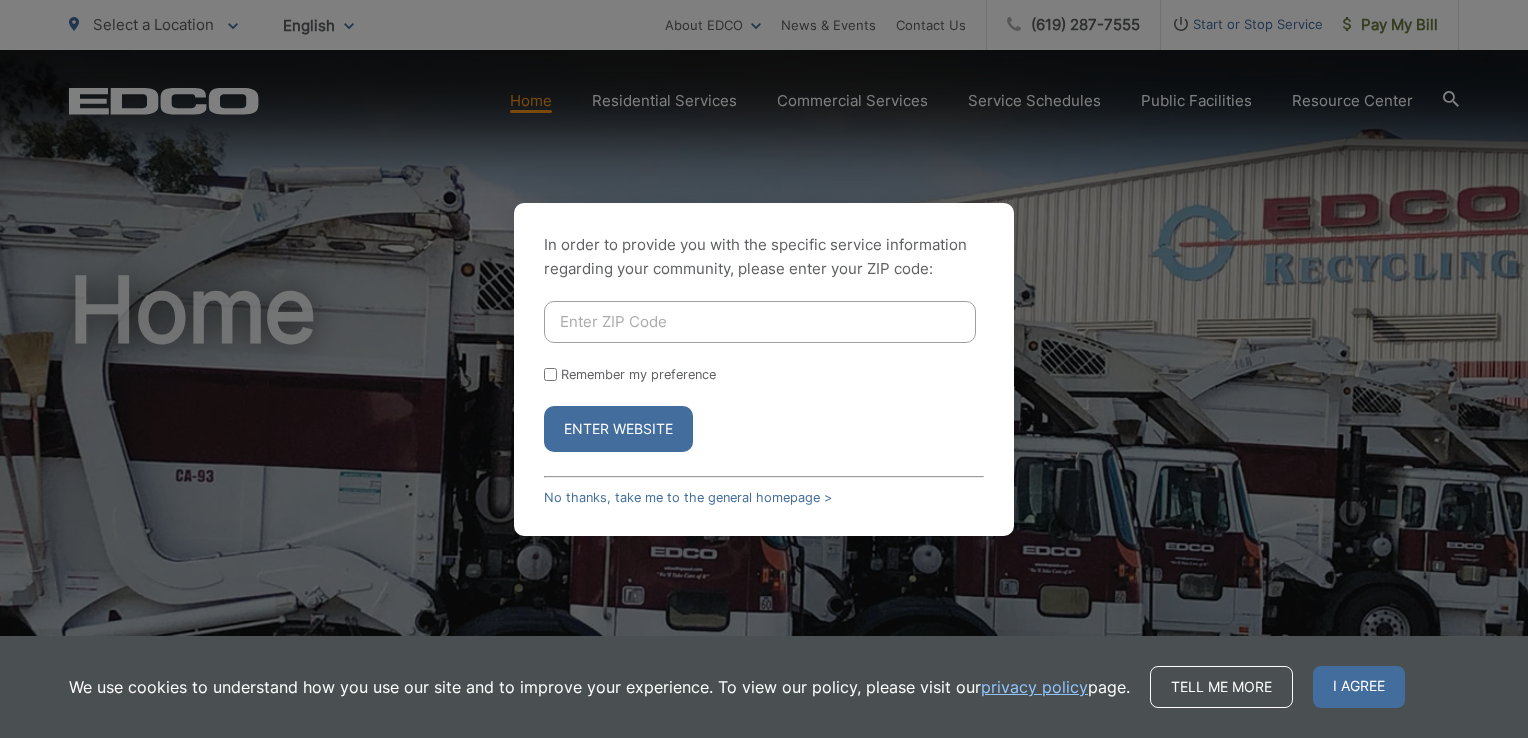 scroll, scrollTop: 0, scrollLeft: 0, axis: both 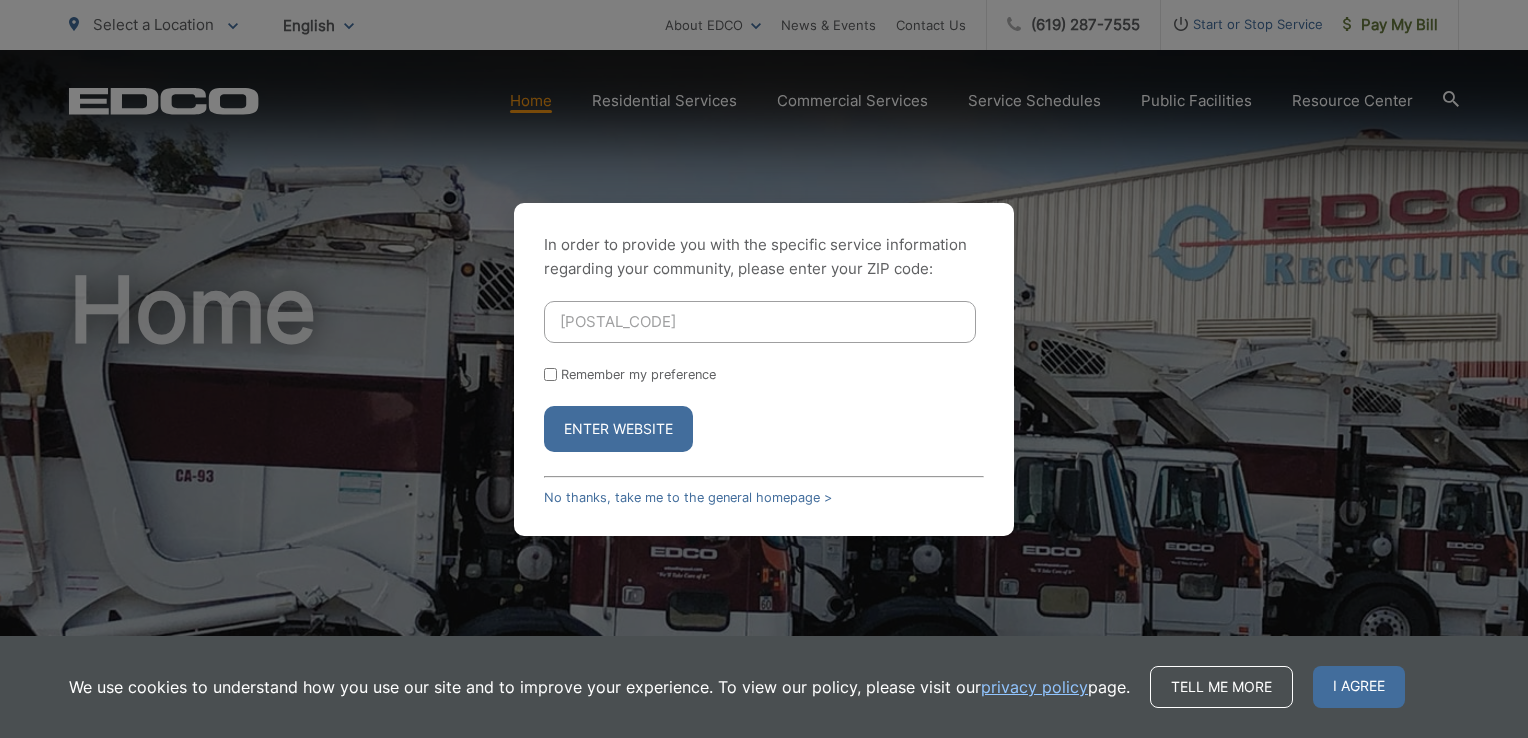 type on "92069" 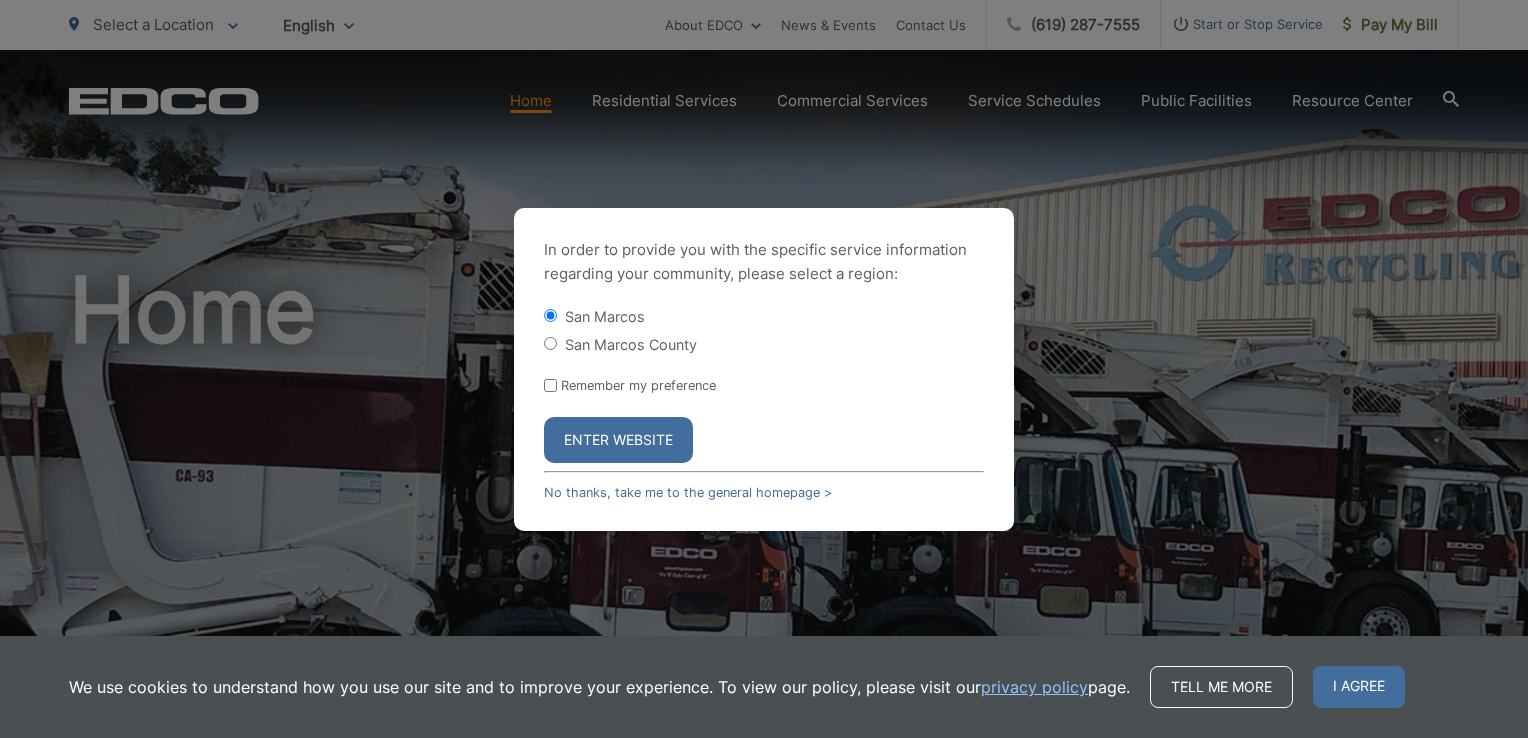 click on "Enter Website" at bounding box center [618, 440] 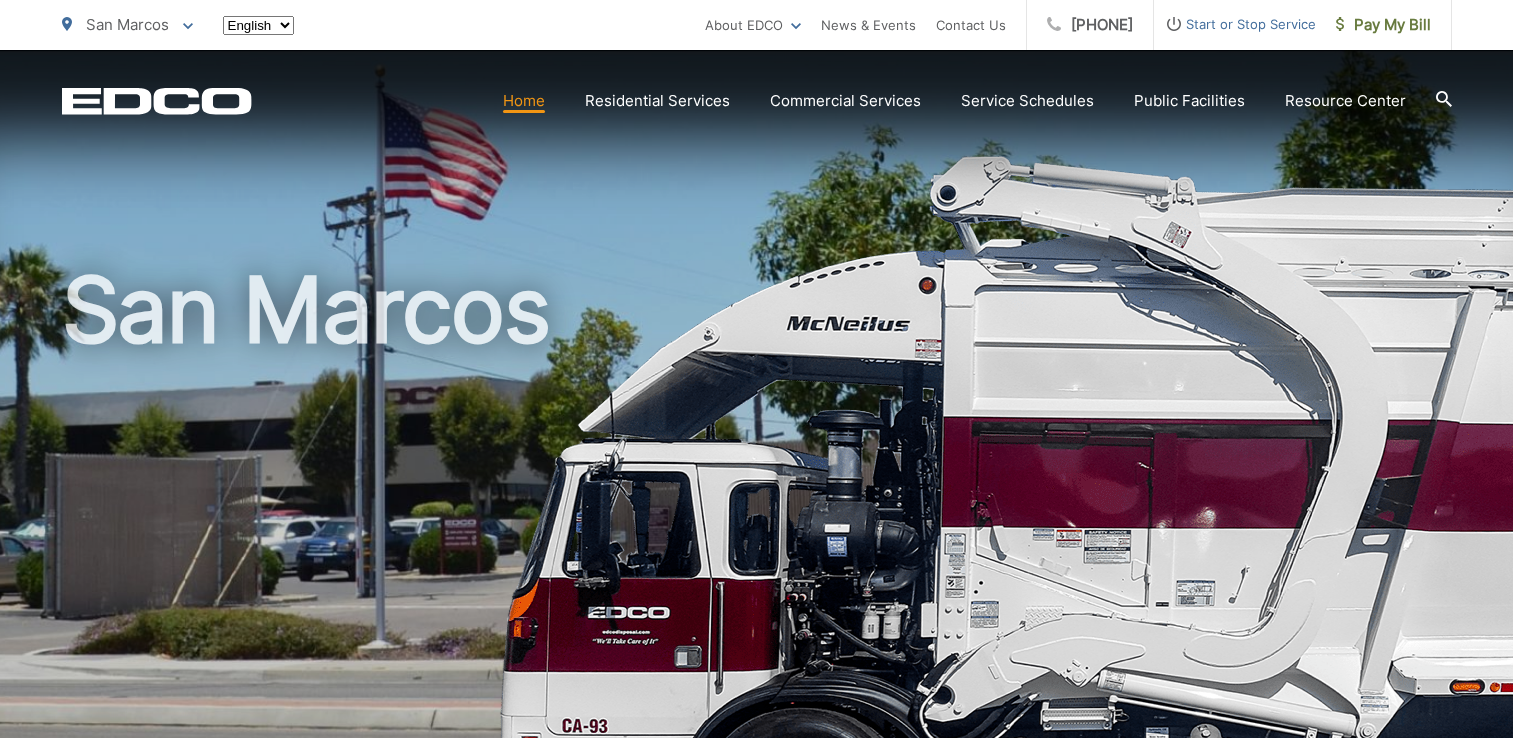 scroll, scrollTop: 0, scrollLeft: 0, axis: both 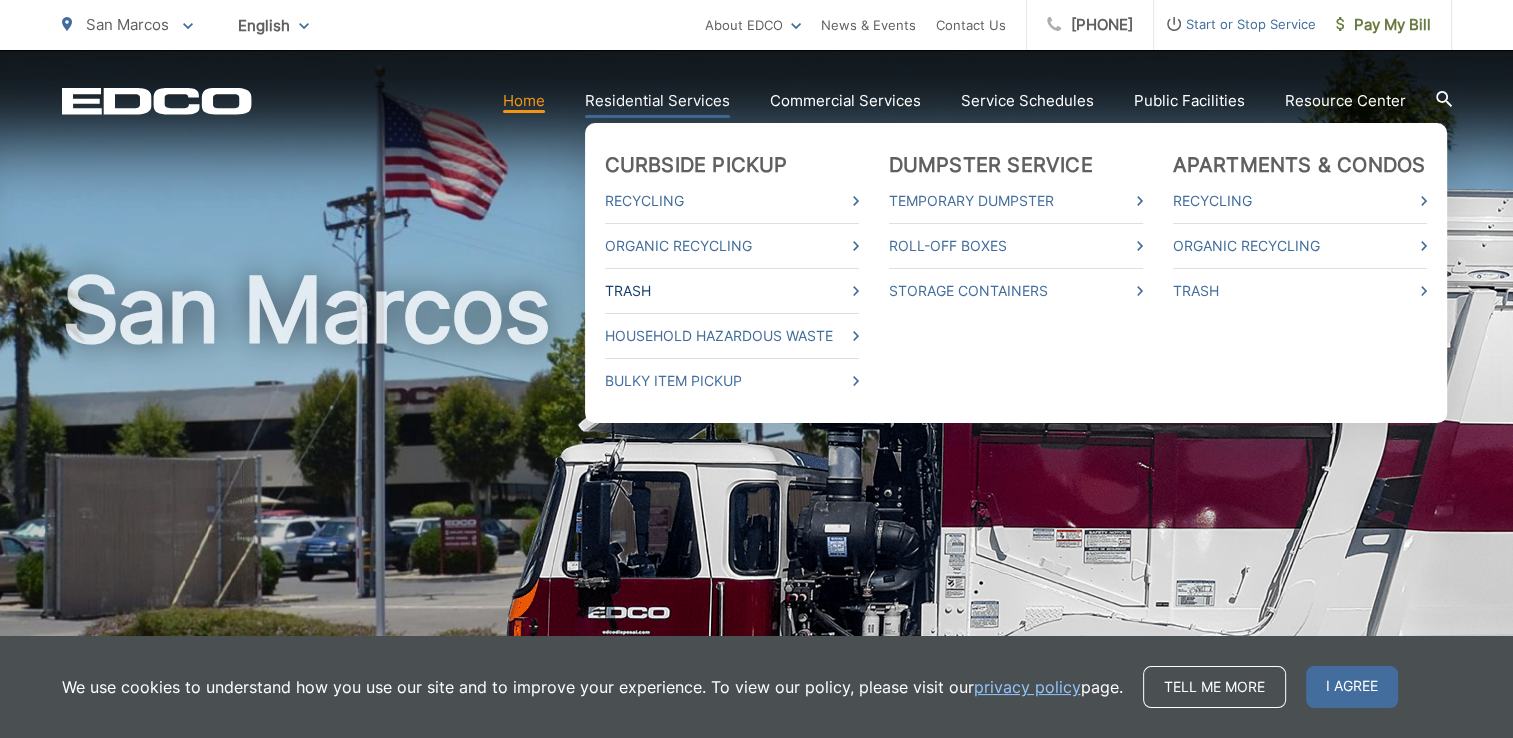 click on "Trash" at bounding box center [732, 291] 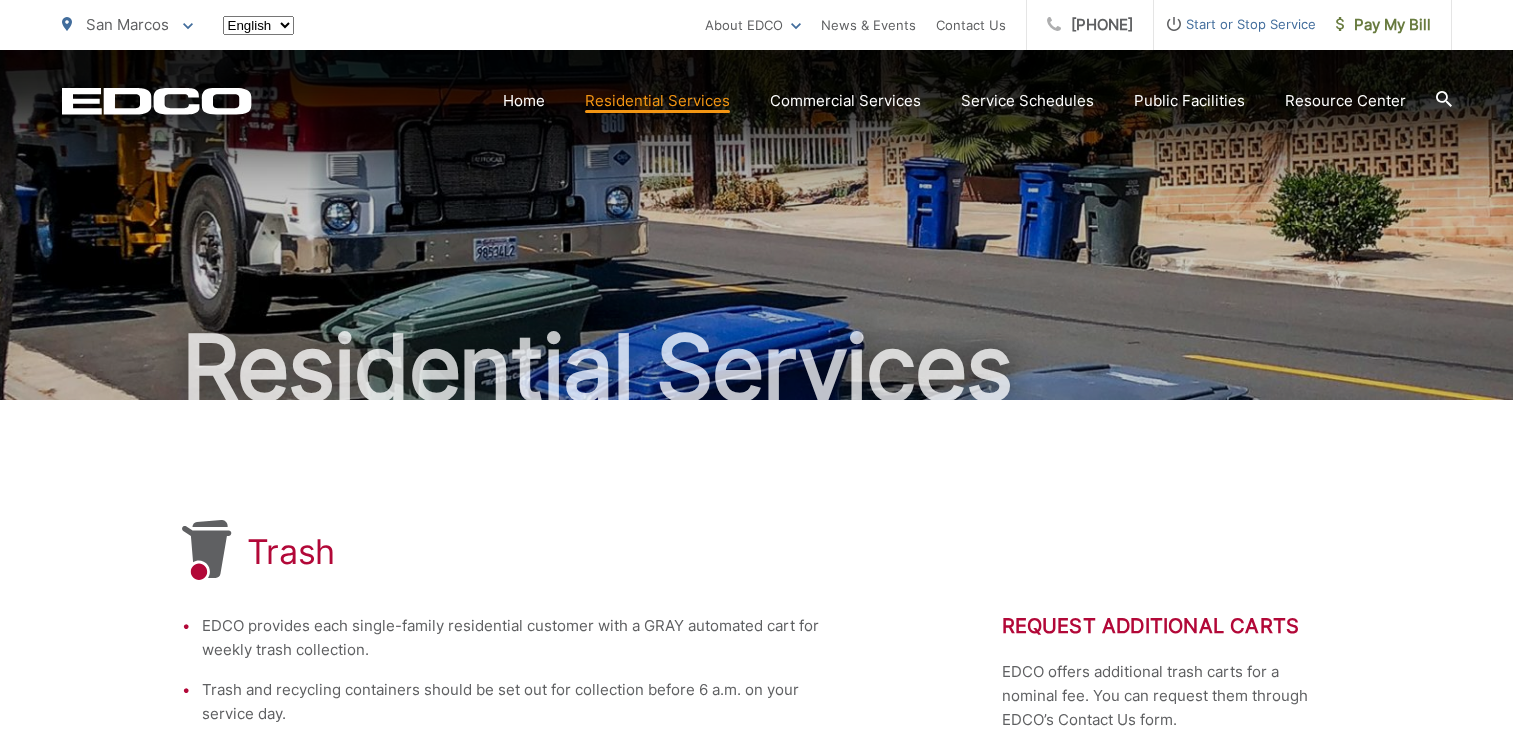scroll, scrollTop: 0, scrollLeft: 0, axis: both 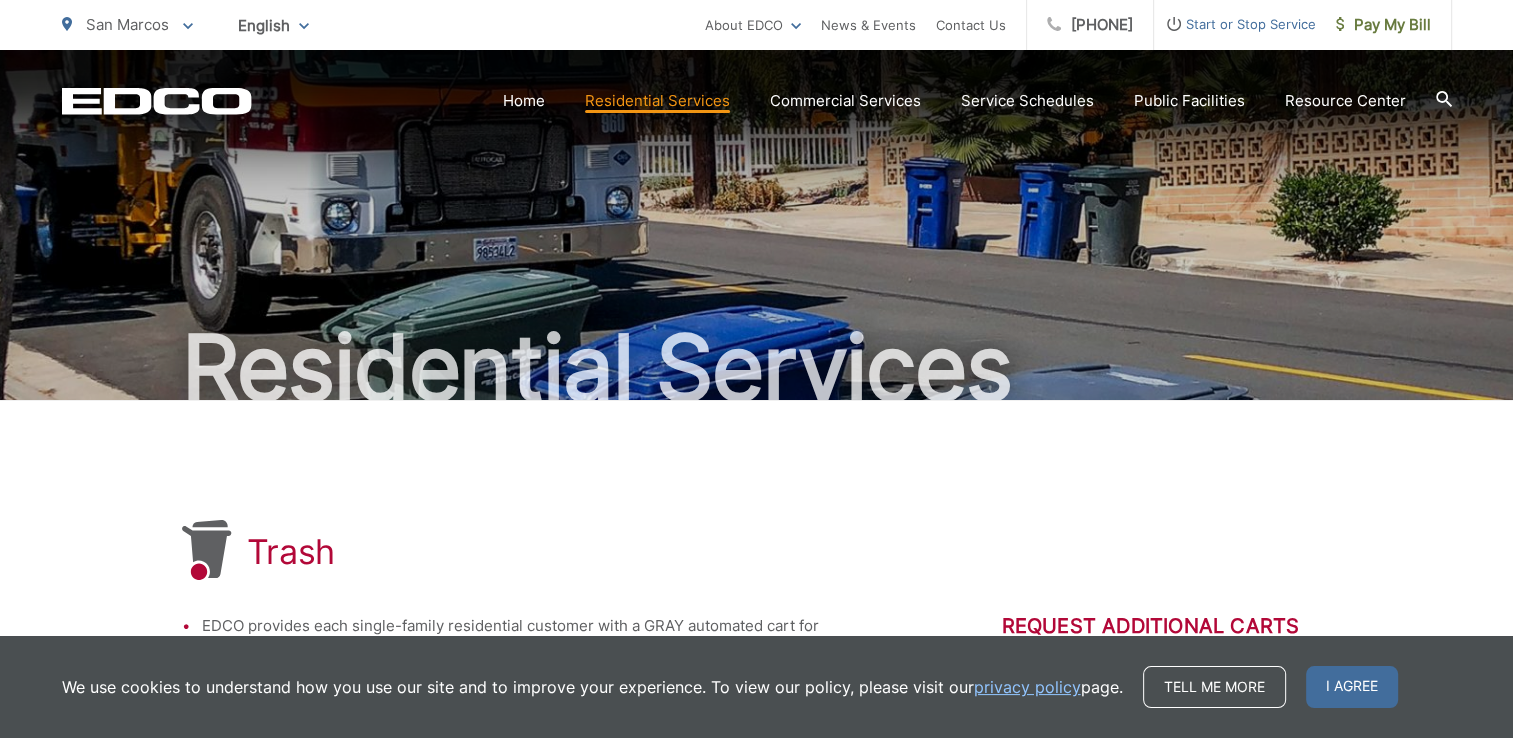 click on "Residential Services" at bounding box center [757, 225] 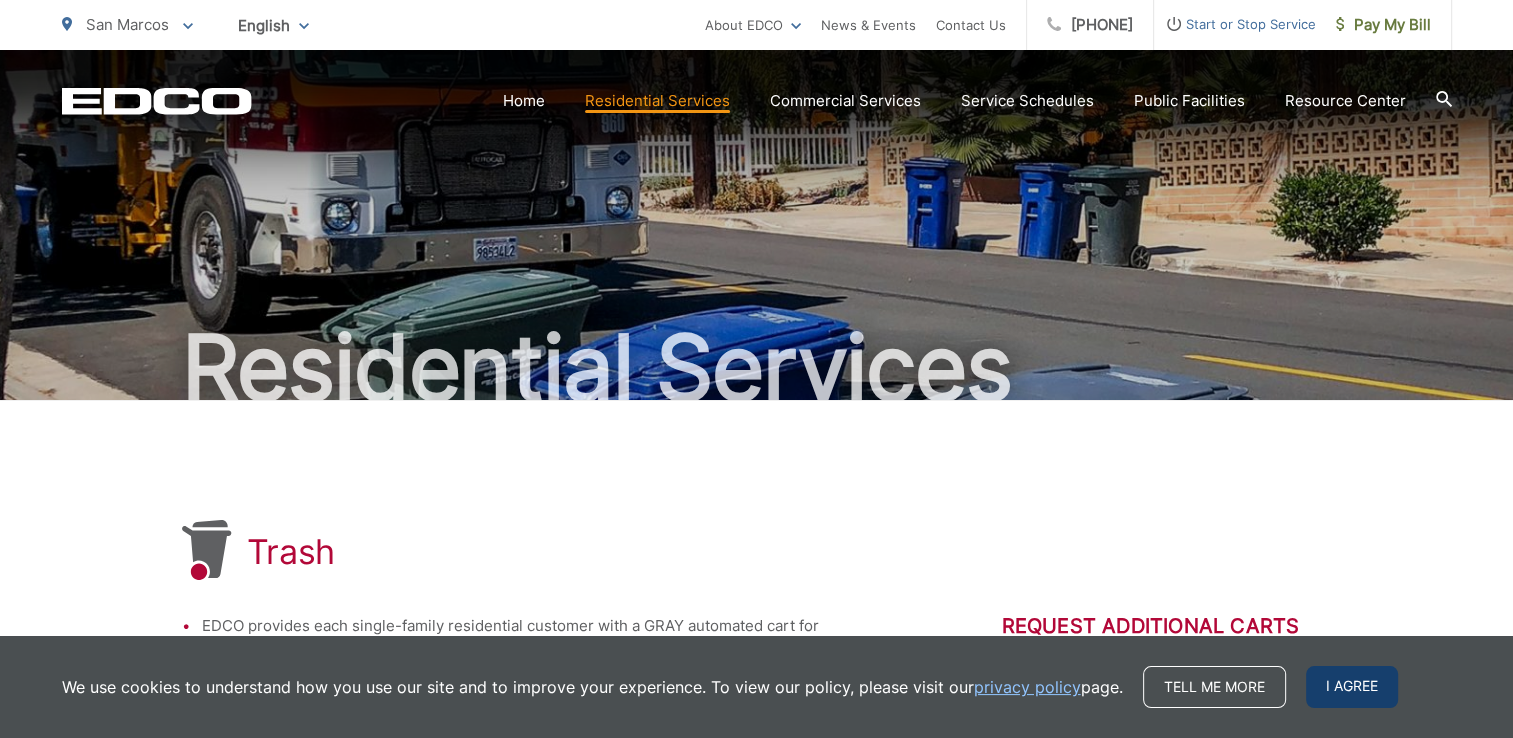 click on "I agree" at bounding box center [1352, 687] 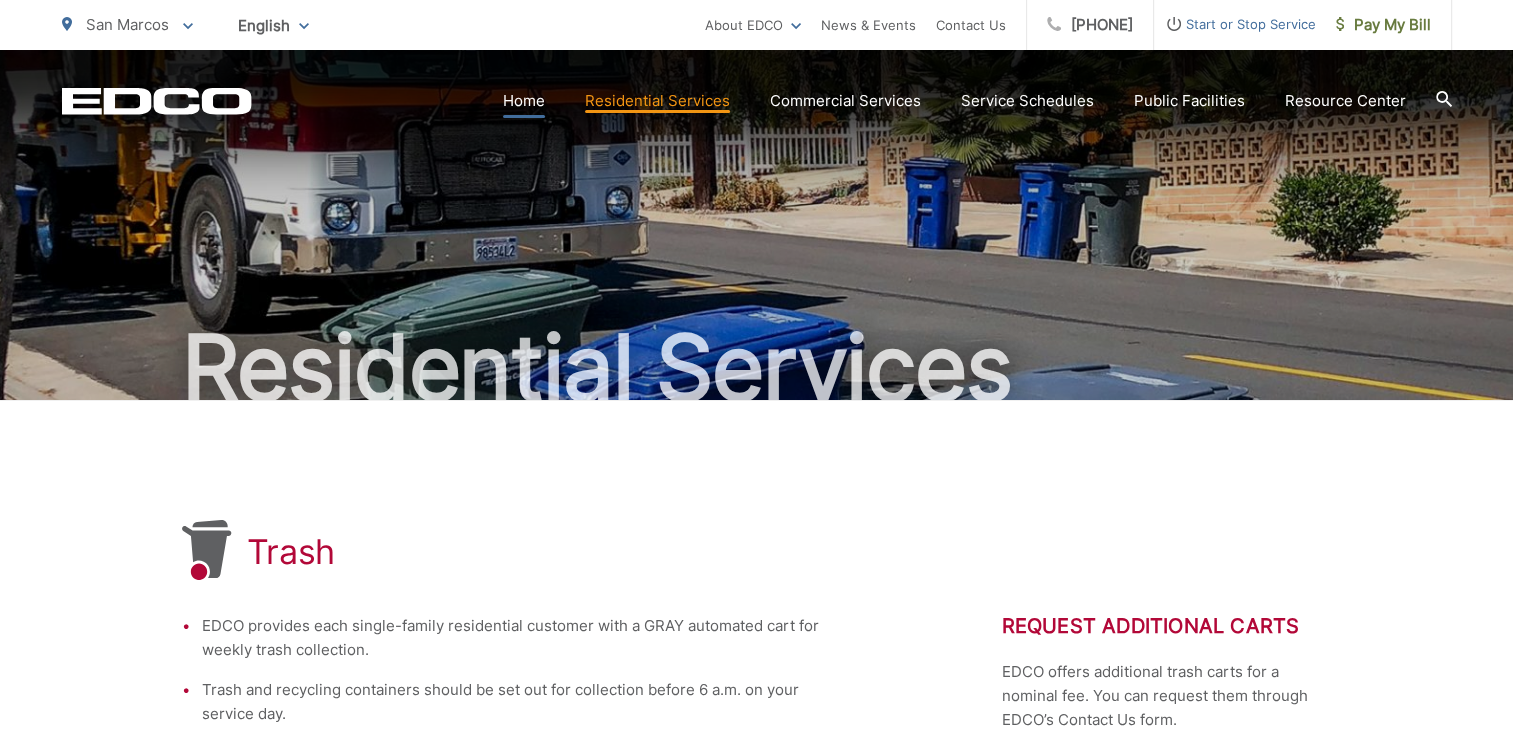 click on "Home" at bounding box center [524, 101] 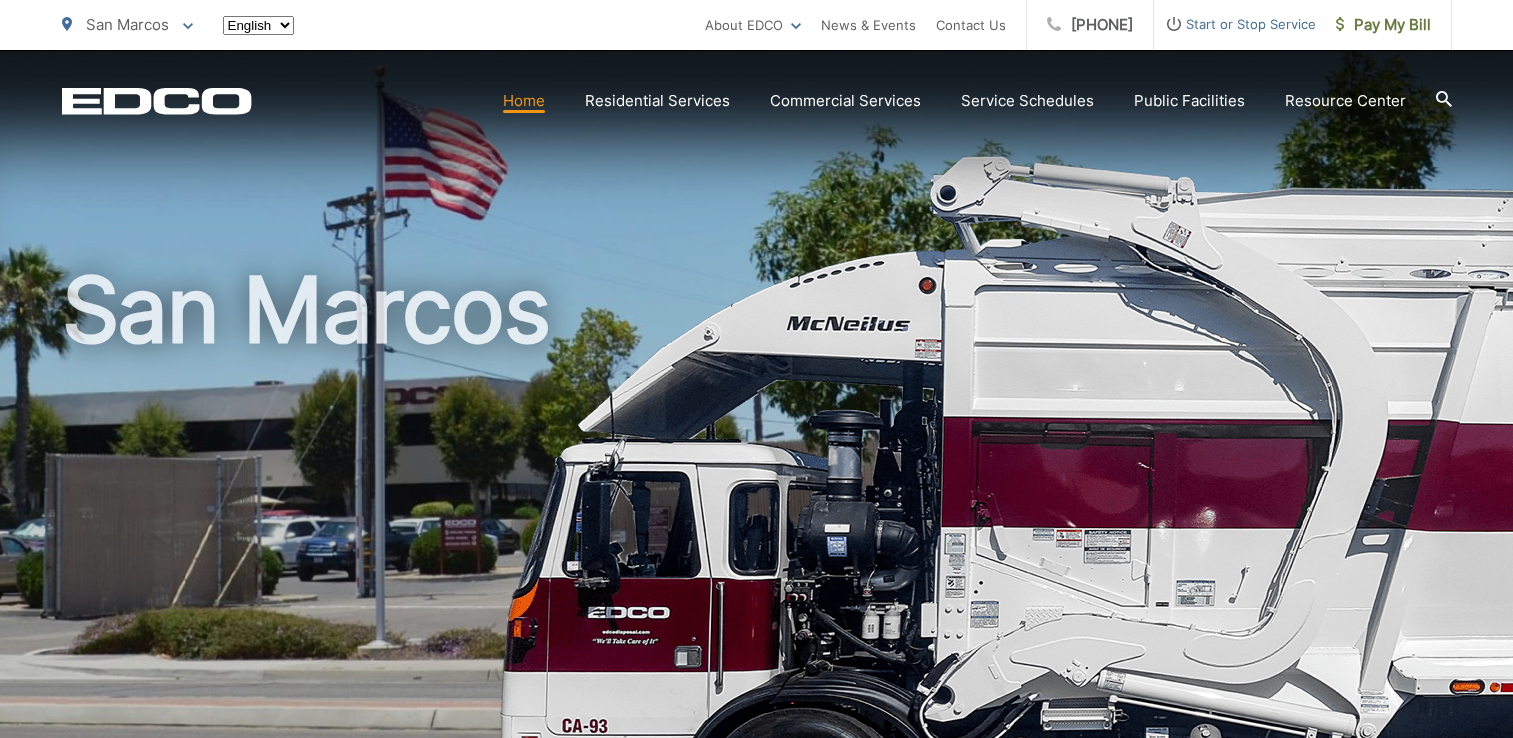 scroll, scrollTop: 0, scrollLeft: 0, axis: both 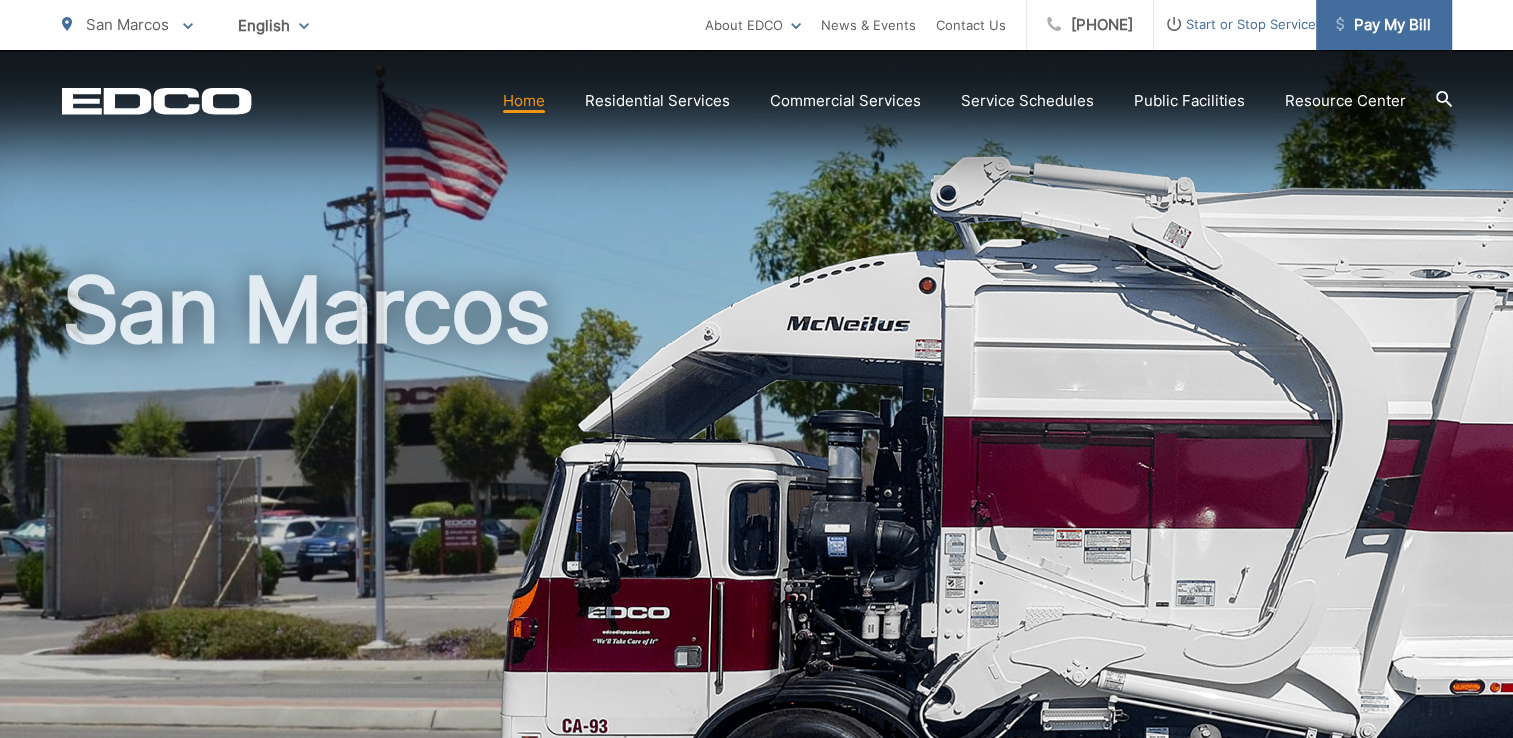 click on "Pay My Bill" at bounding box center [1383, 25] 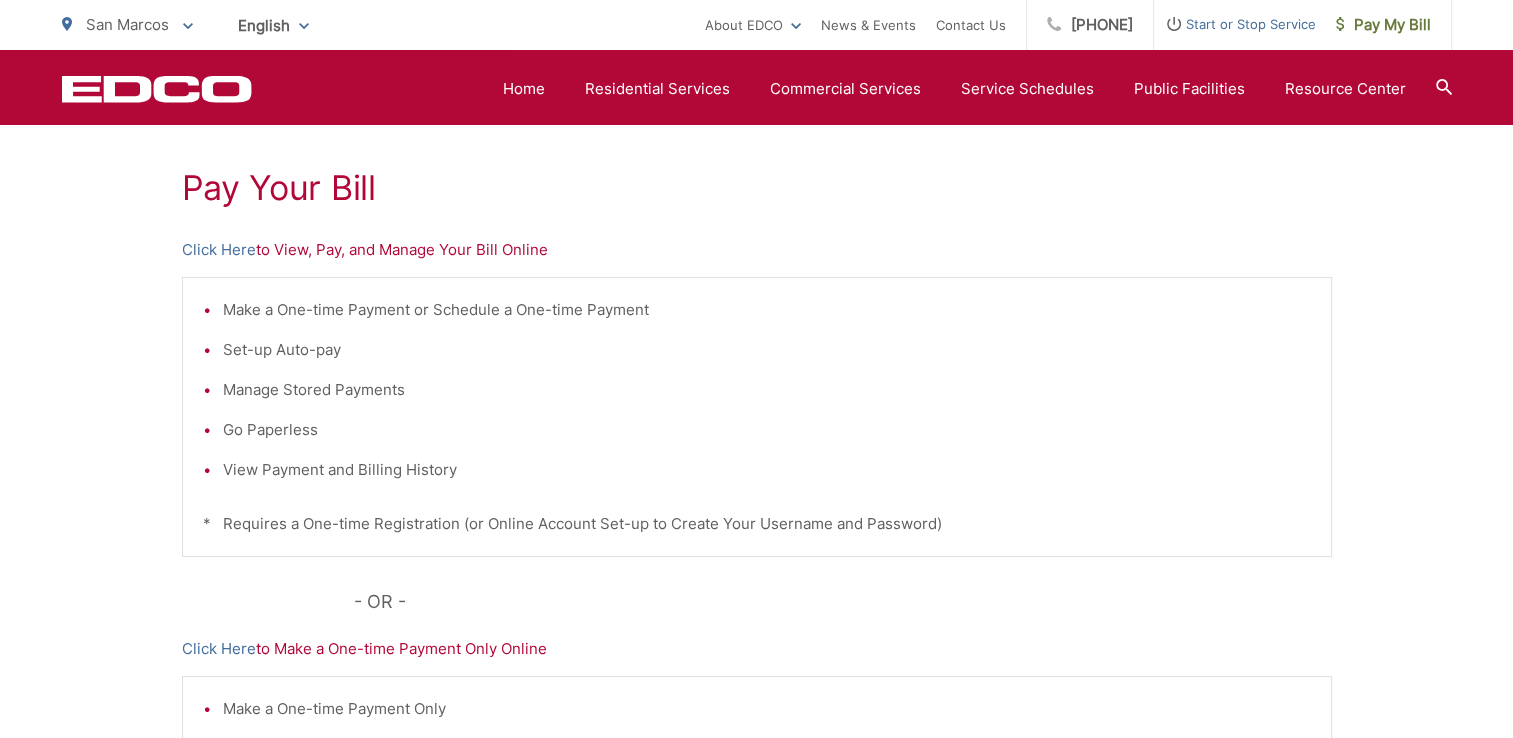 scroll, scrollTop: 320, scrollLeft: 0, axis: vertical 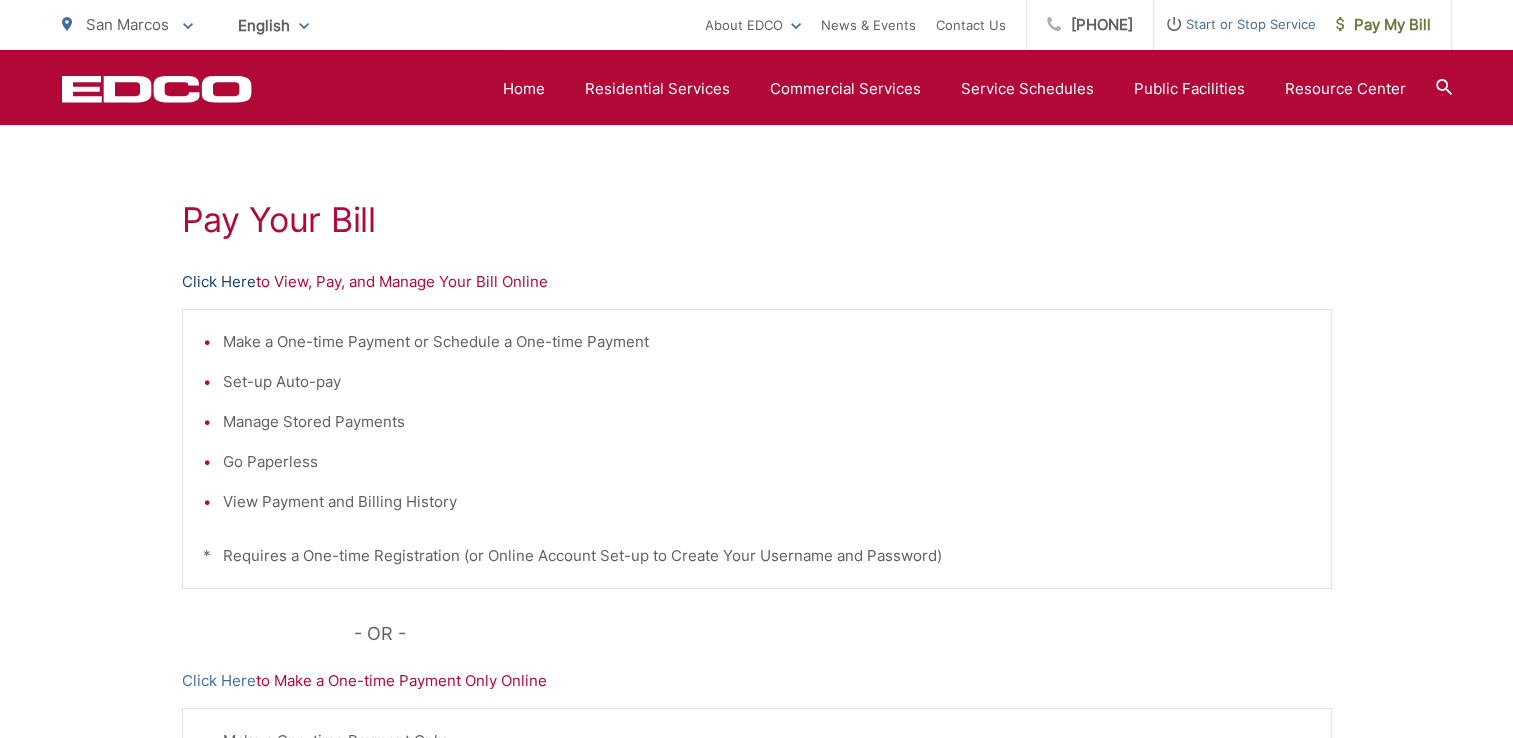 click on "Click Here" at bounding box center [219, 282] 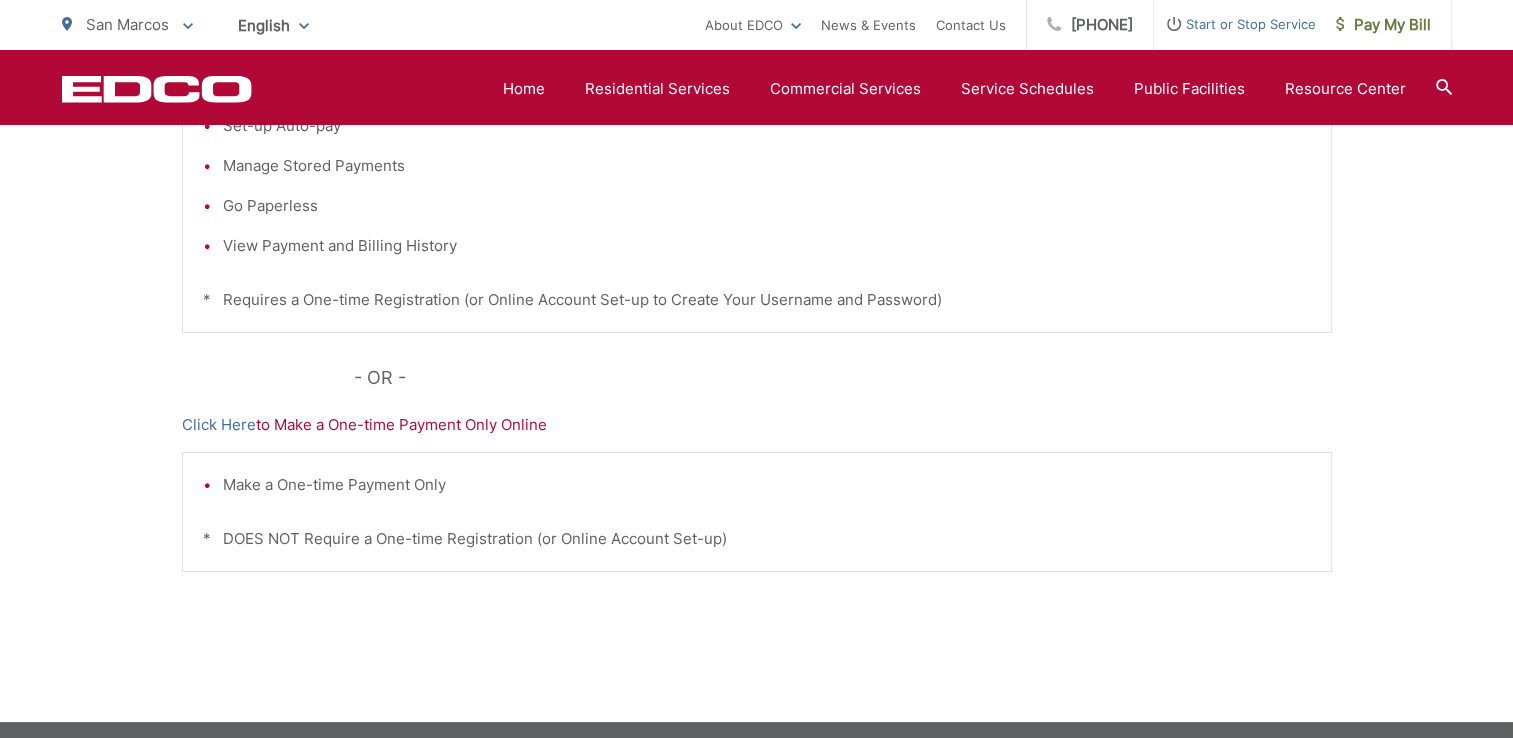 scroll, scrollTop: 640, scrollLeft: 0, axis: vertical 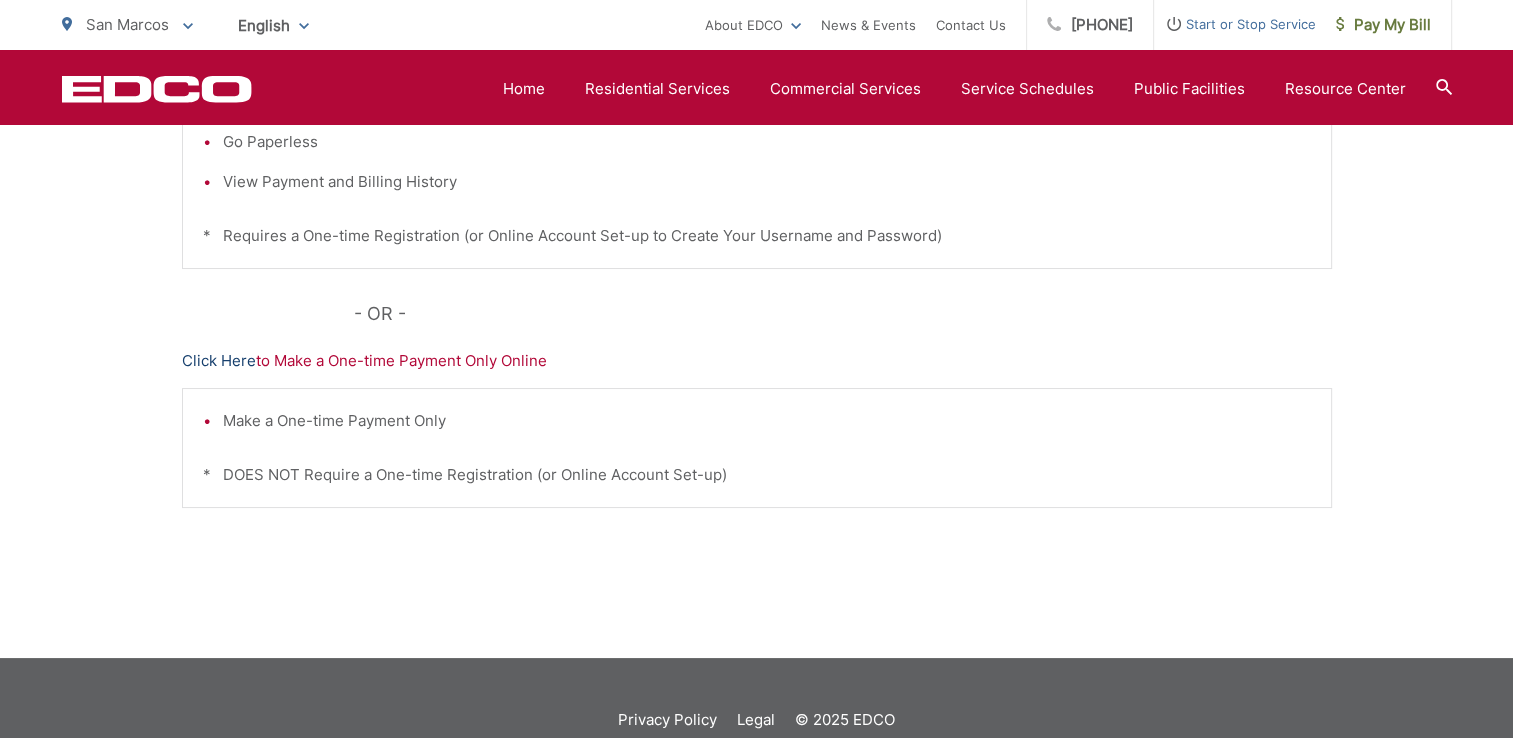 click on "Click Here" at bounding box center (219, 361) 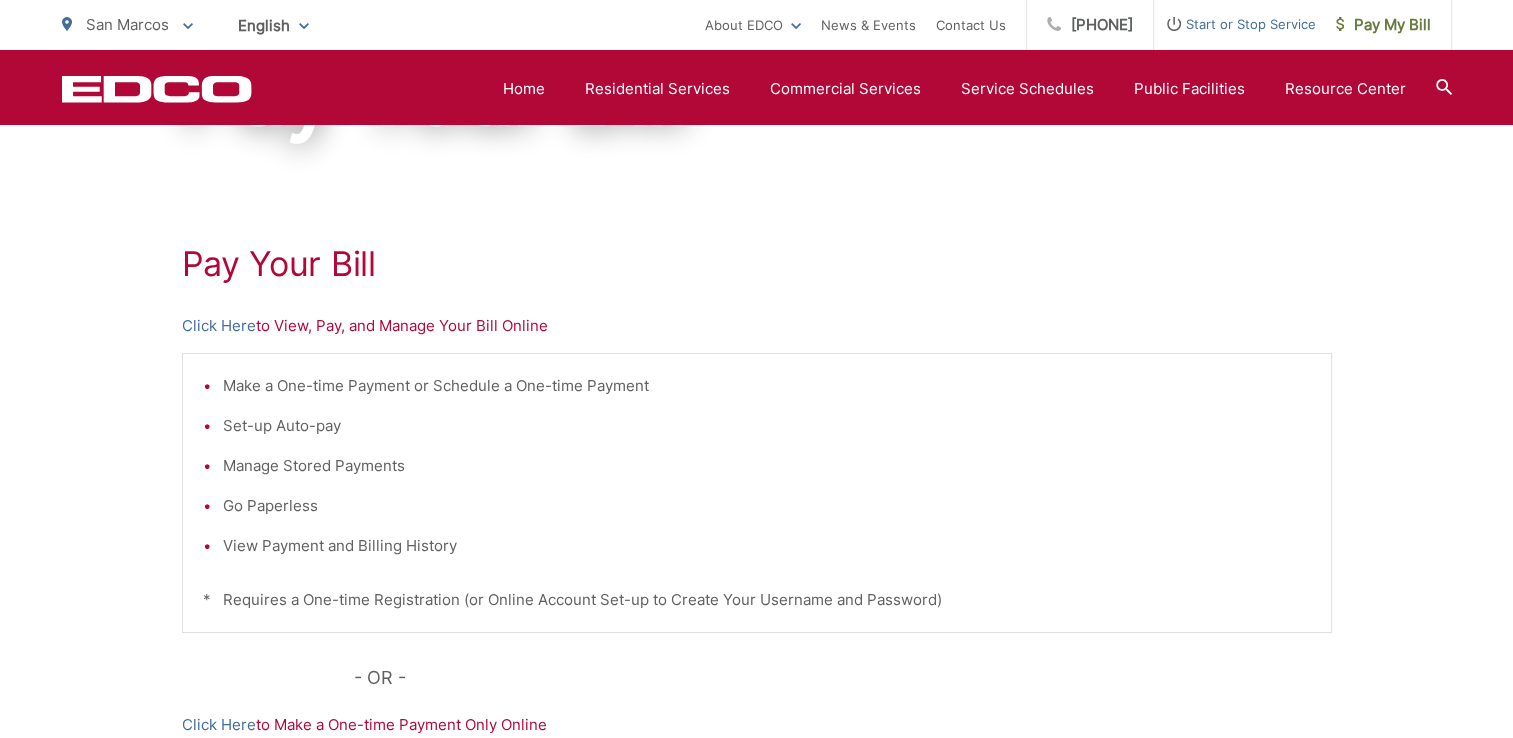 scroll, scrollTop: 200, scrollLeft: 0, axis: vertical 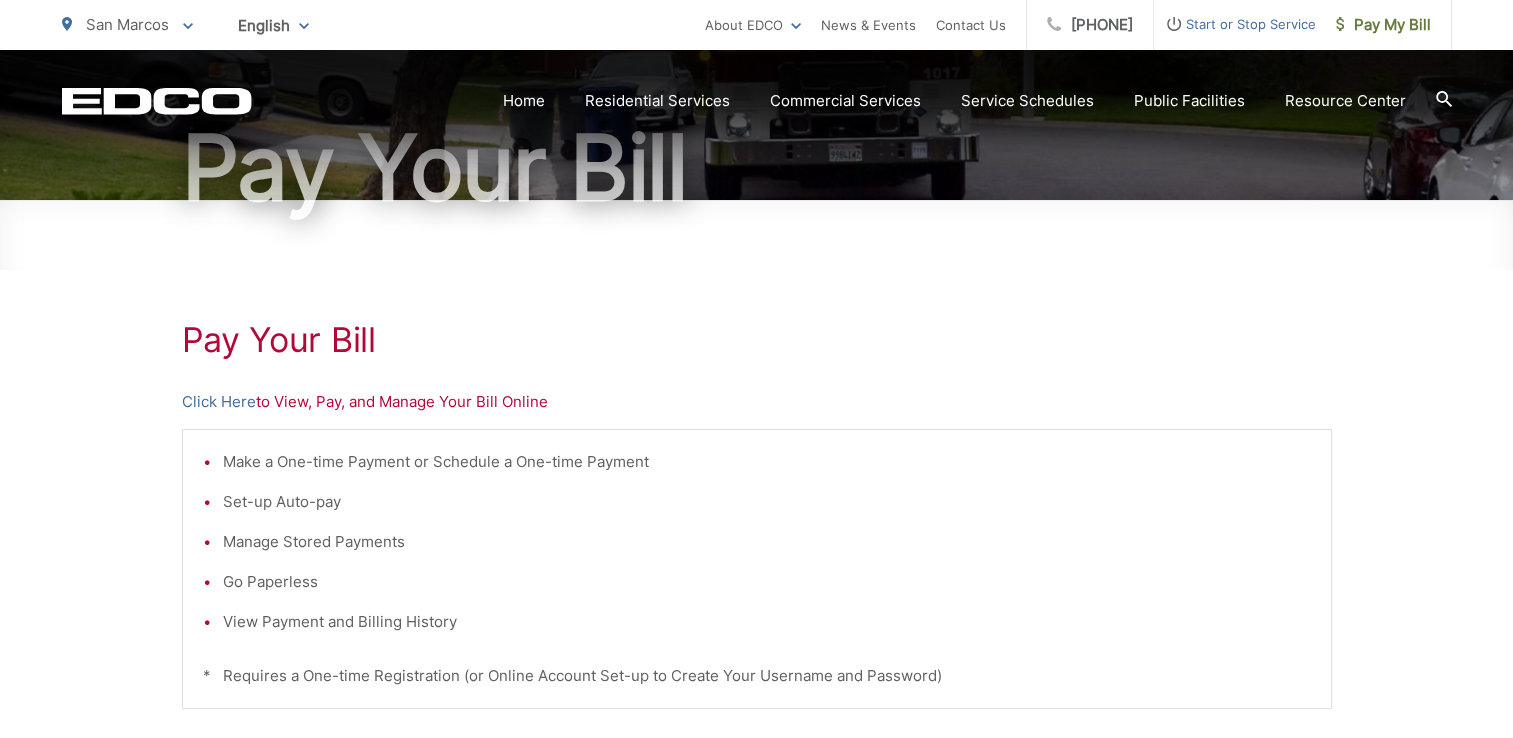 click on "Click Here  to View, Pay, and Manage Your Bill Online" at bounding box center (757, 402) 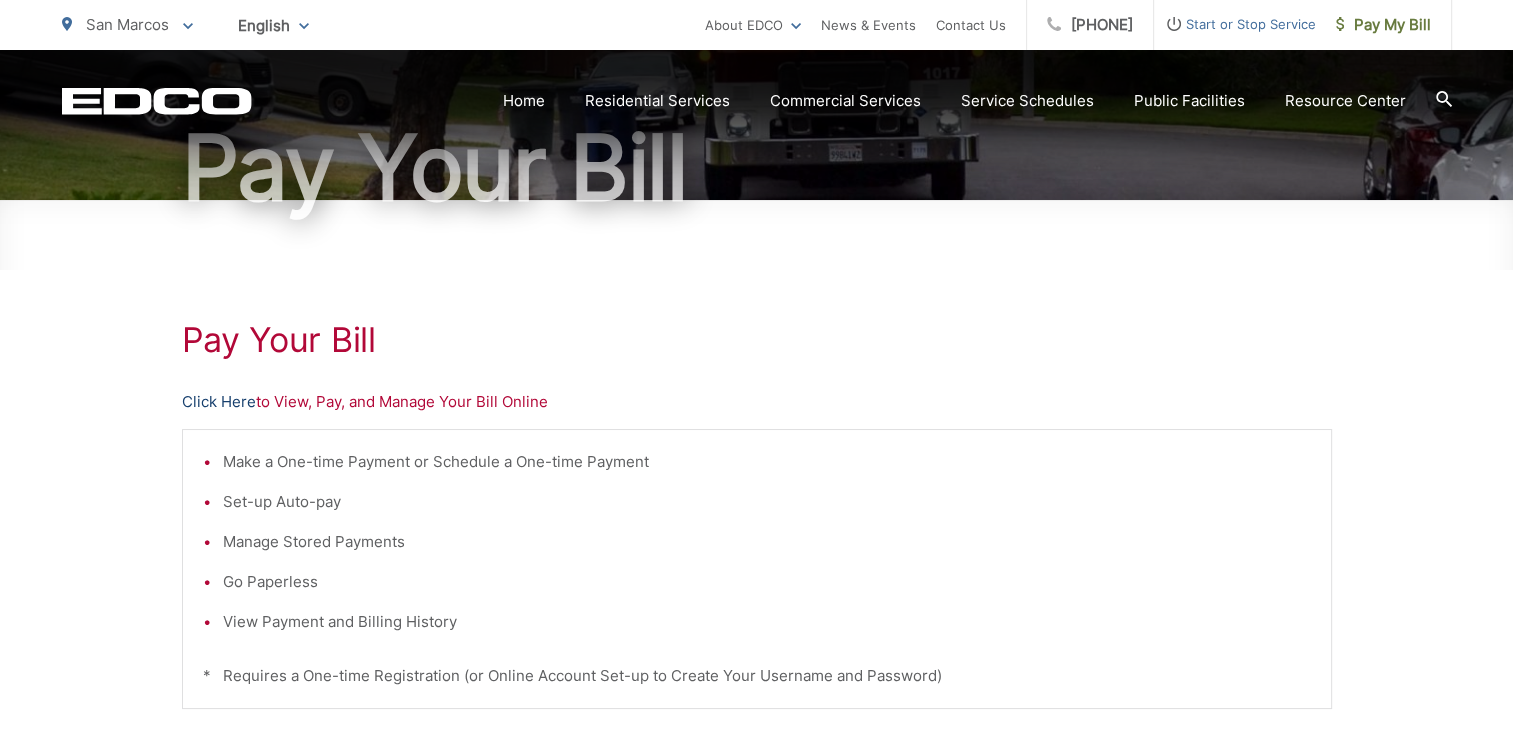 click on "Click Here" at bounding box center [219, 402] 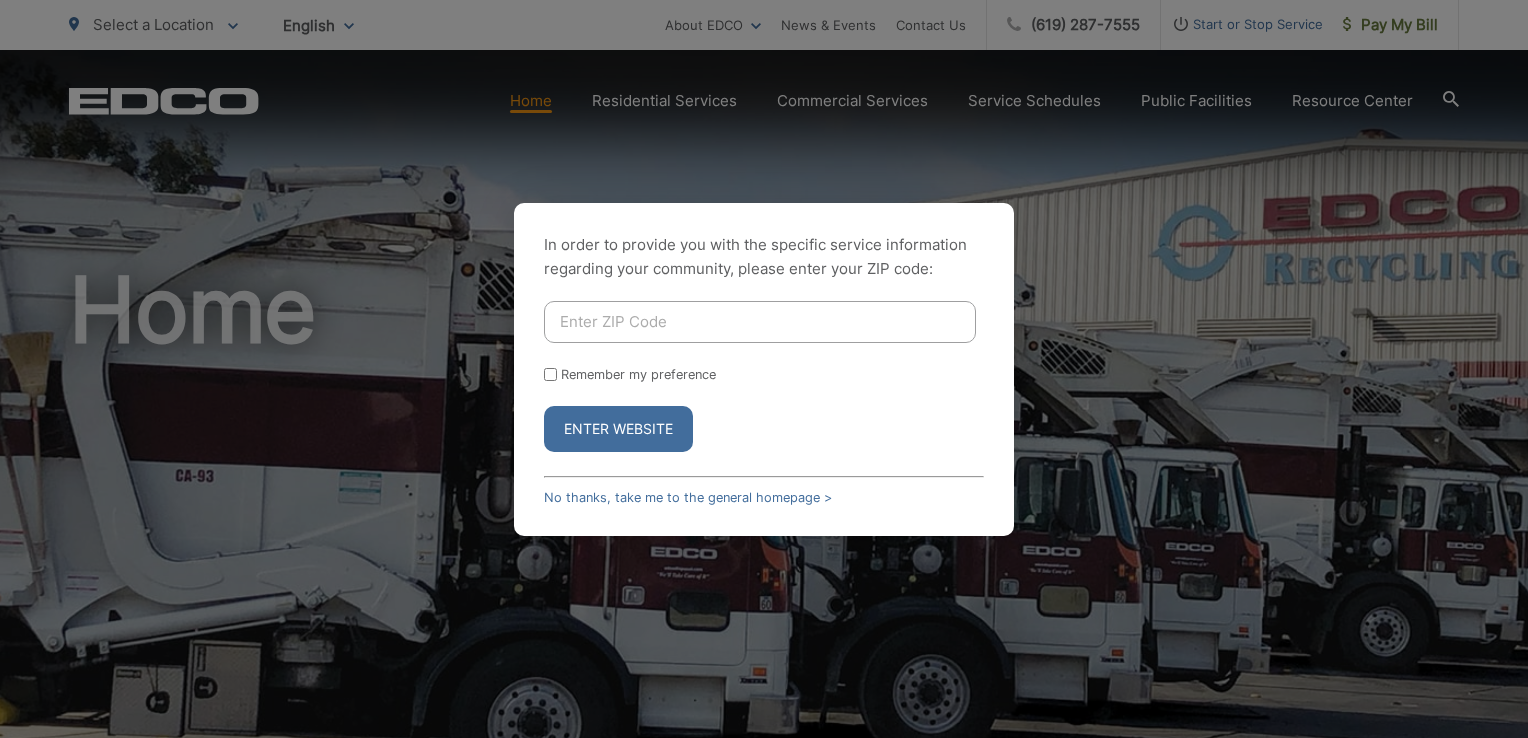scroll, scrollTop: 0, scrollLeft: 0, axis: both 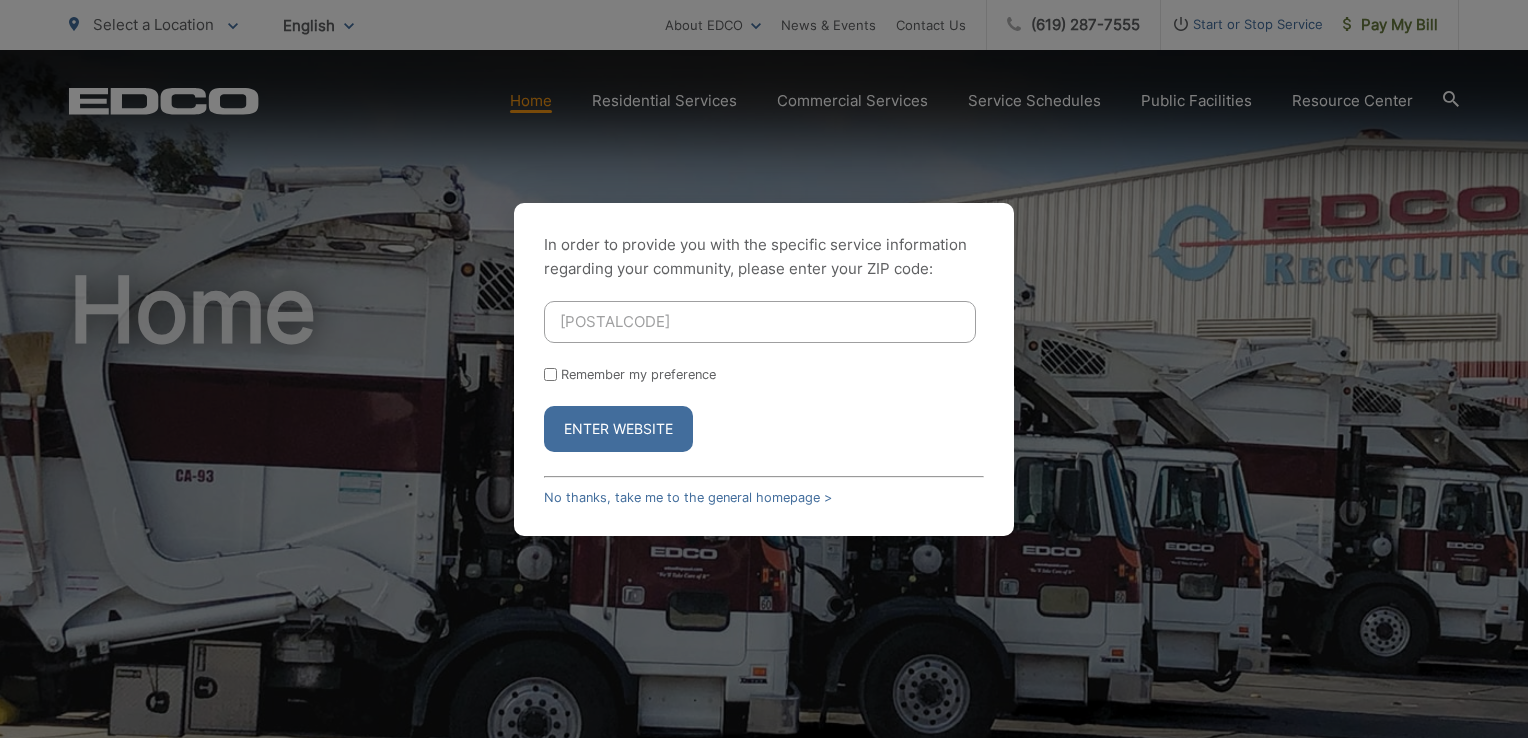 type on "[POSTALCODE]" 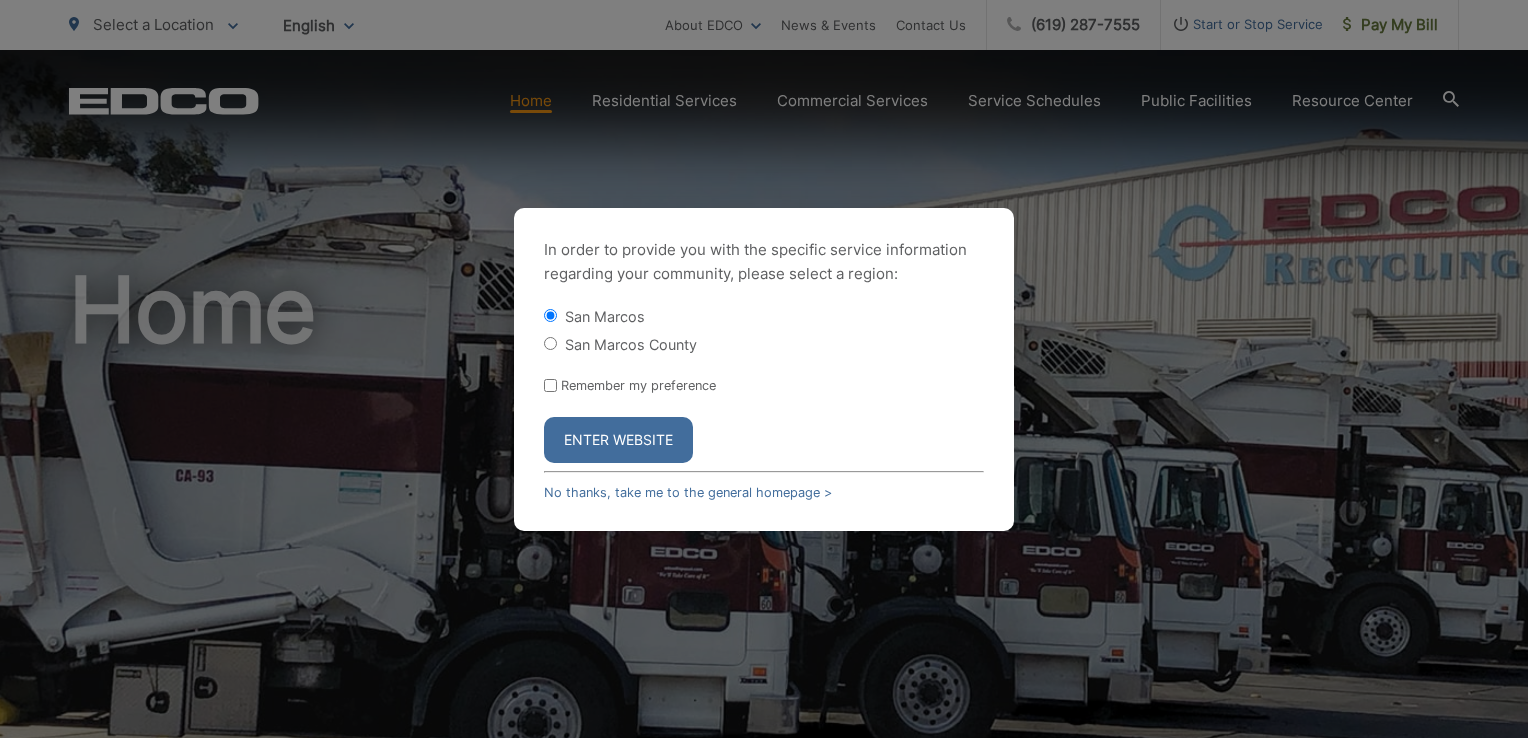 click on "Enter Website" at bounding box center (618, 440) 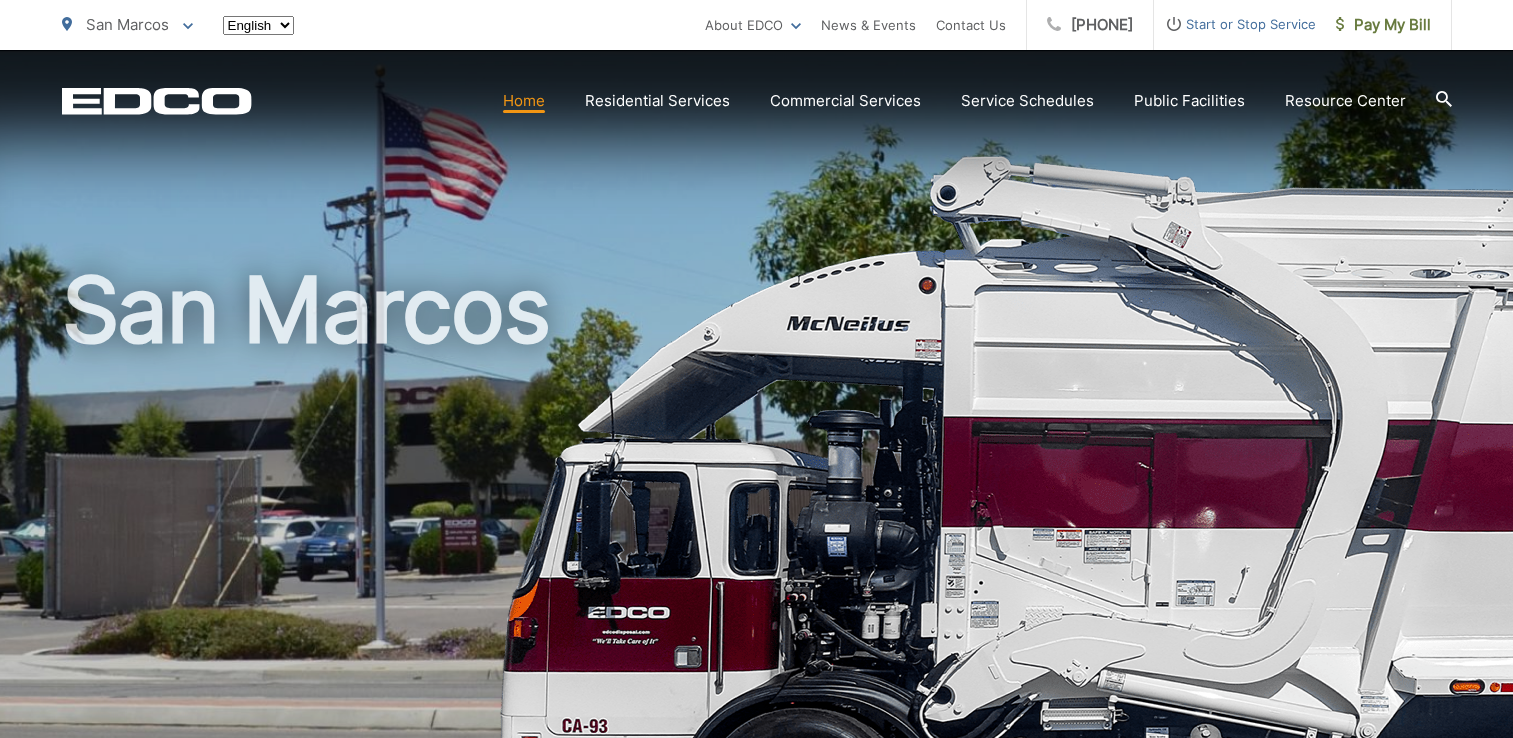 scroll, scrollTop: 0, scrollLeft: 0, axis: both 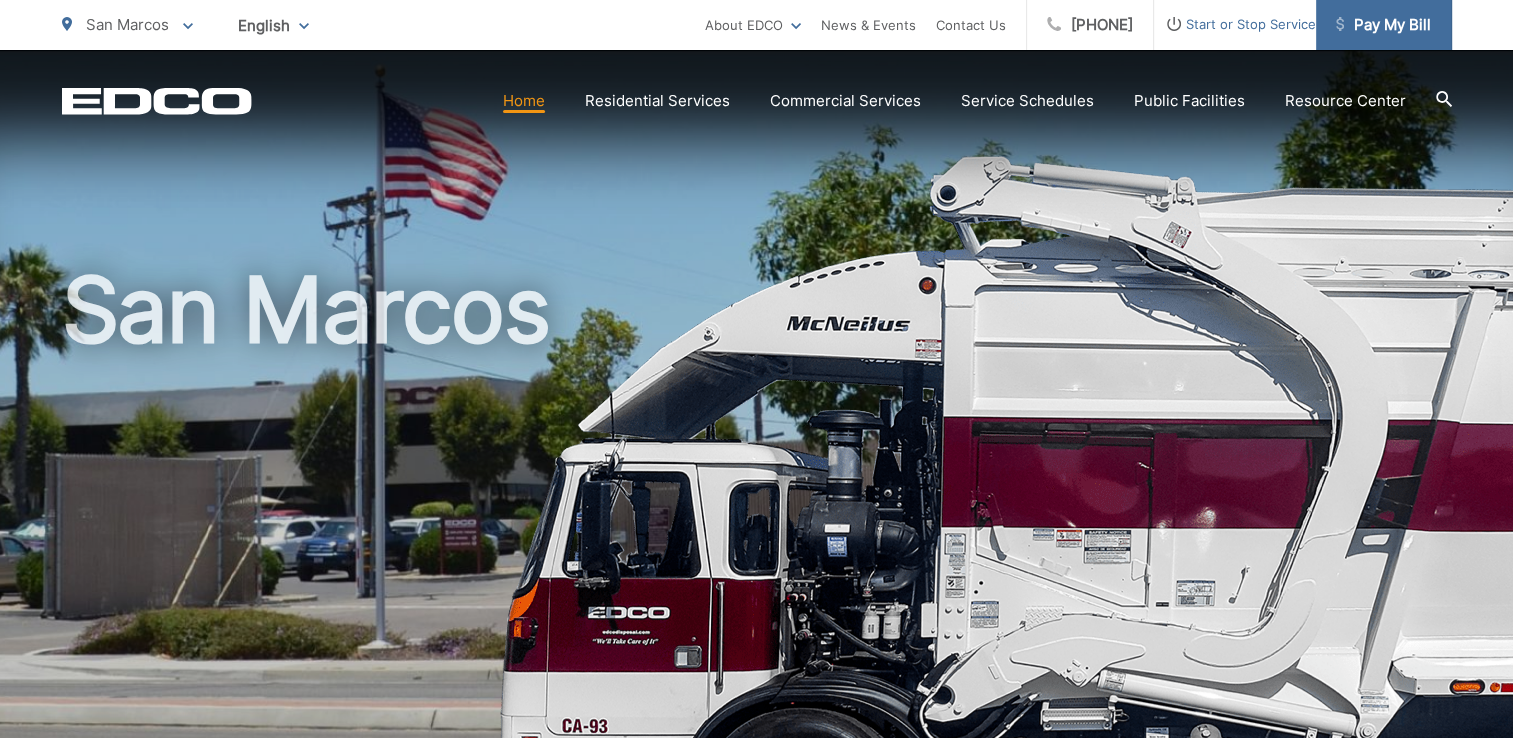 click on "Pay My Bill" at bounding box center (1383, 25) 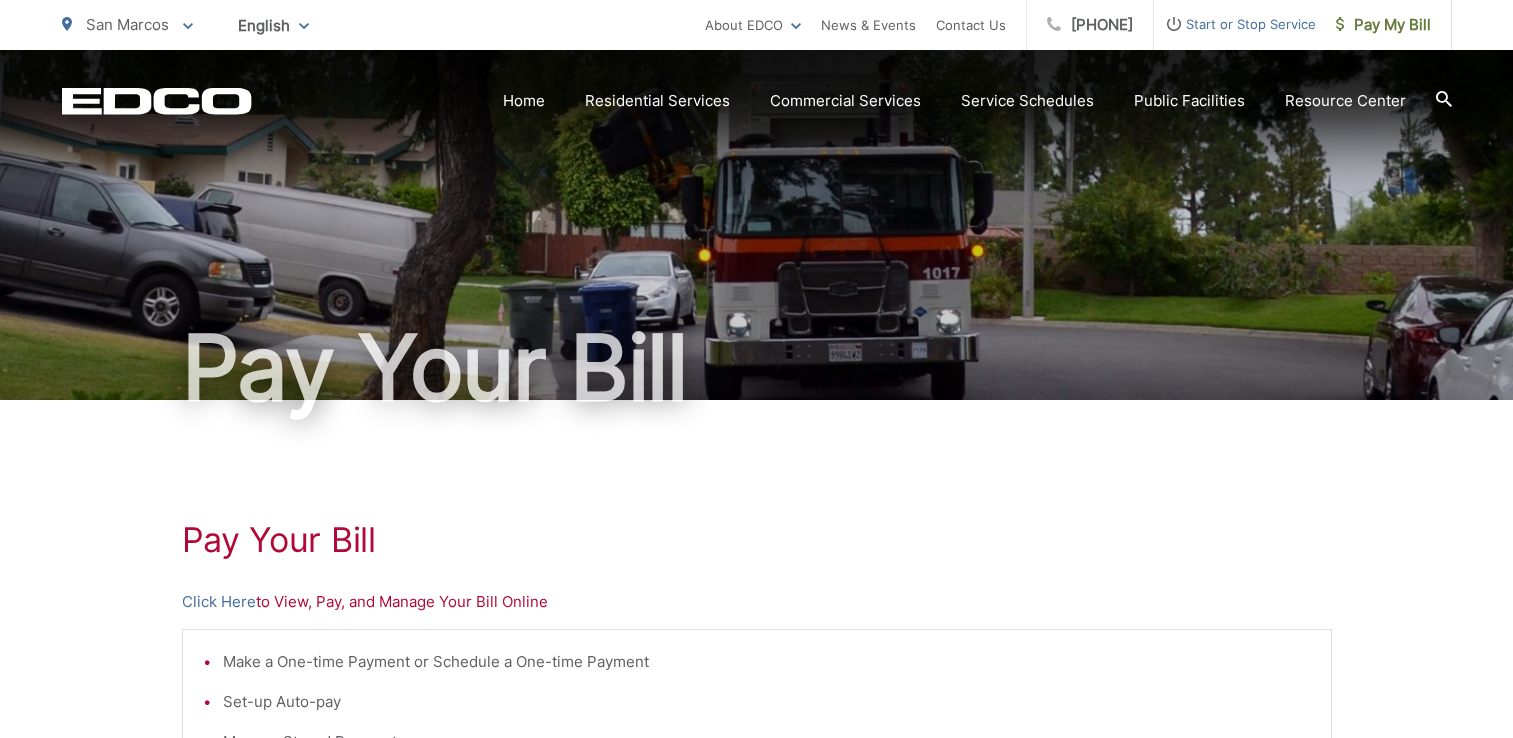 scroll, scrollTop: 0, scrollLeft: 0, axis: both 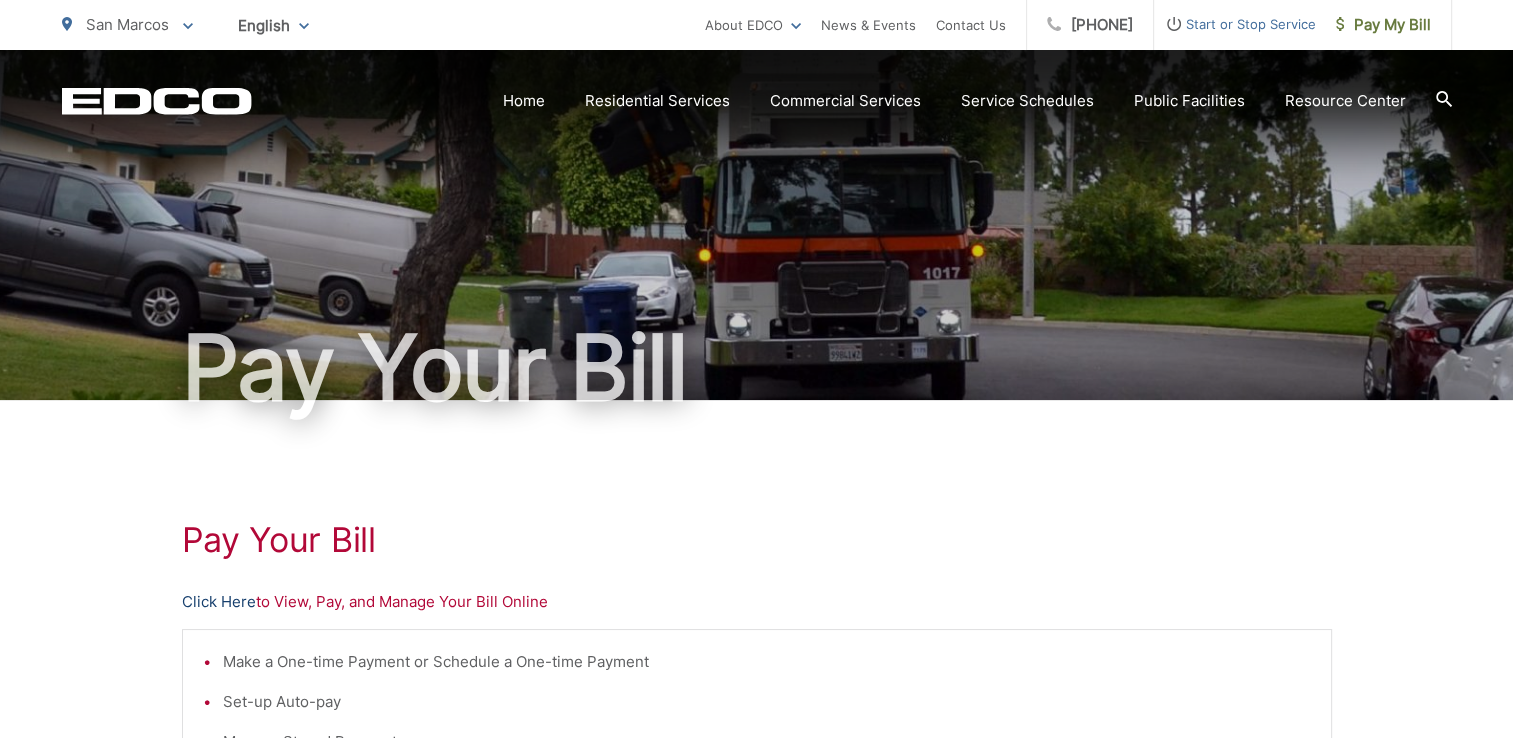 click on "Click Here" at bounding box center (219, 602) 